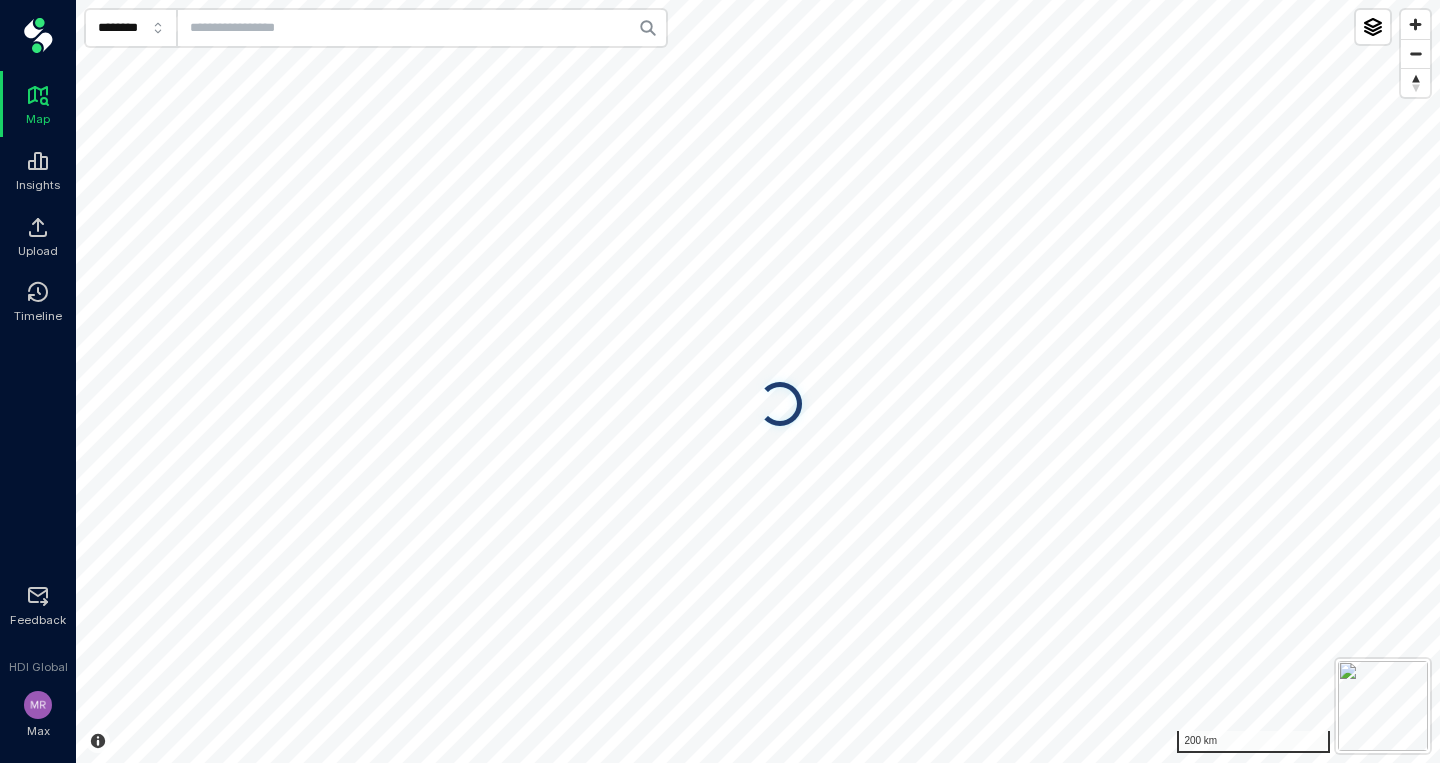 scroll, scrollTop: 0, scrollLeft: 0, axis: both 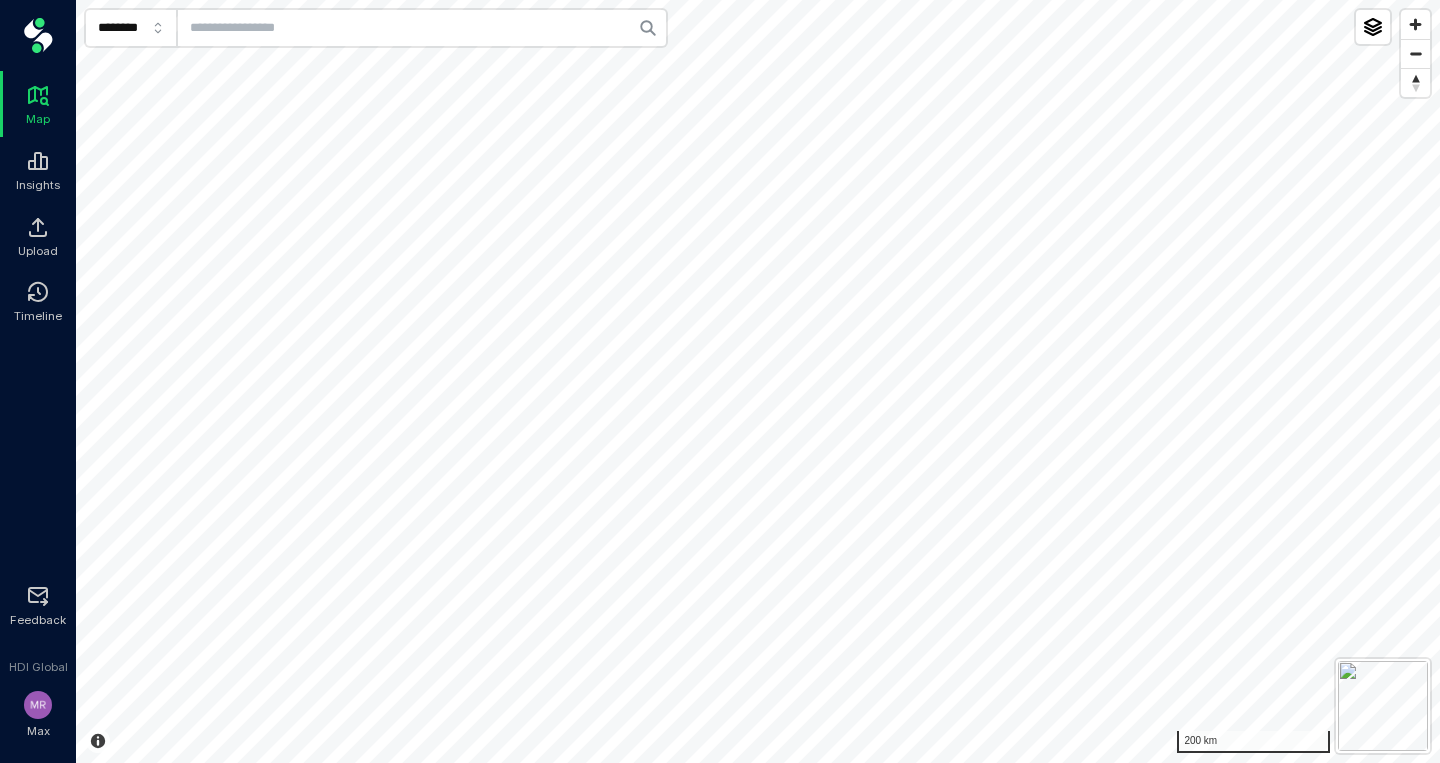 click on "********" 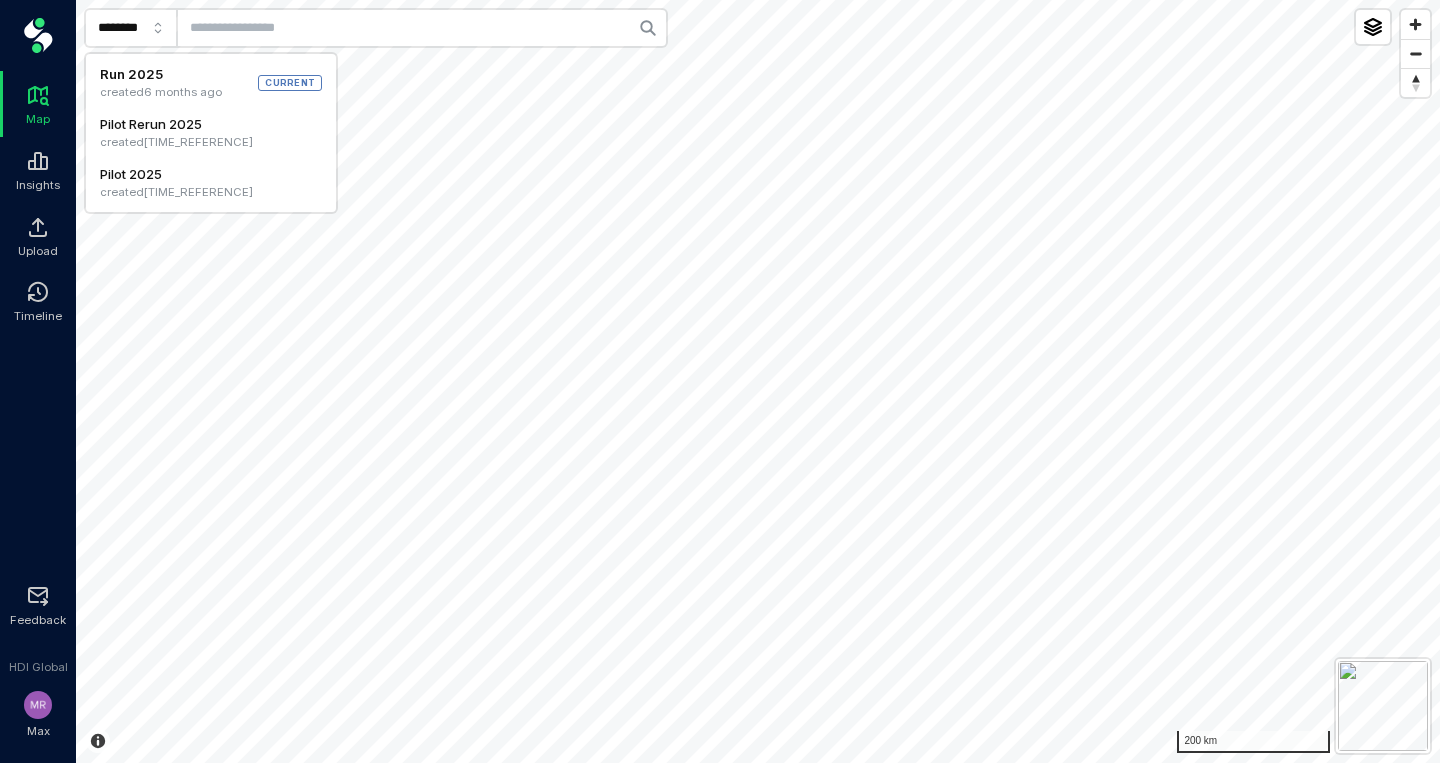 click on "Pilot 2025" at bounding box center (176, 174) 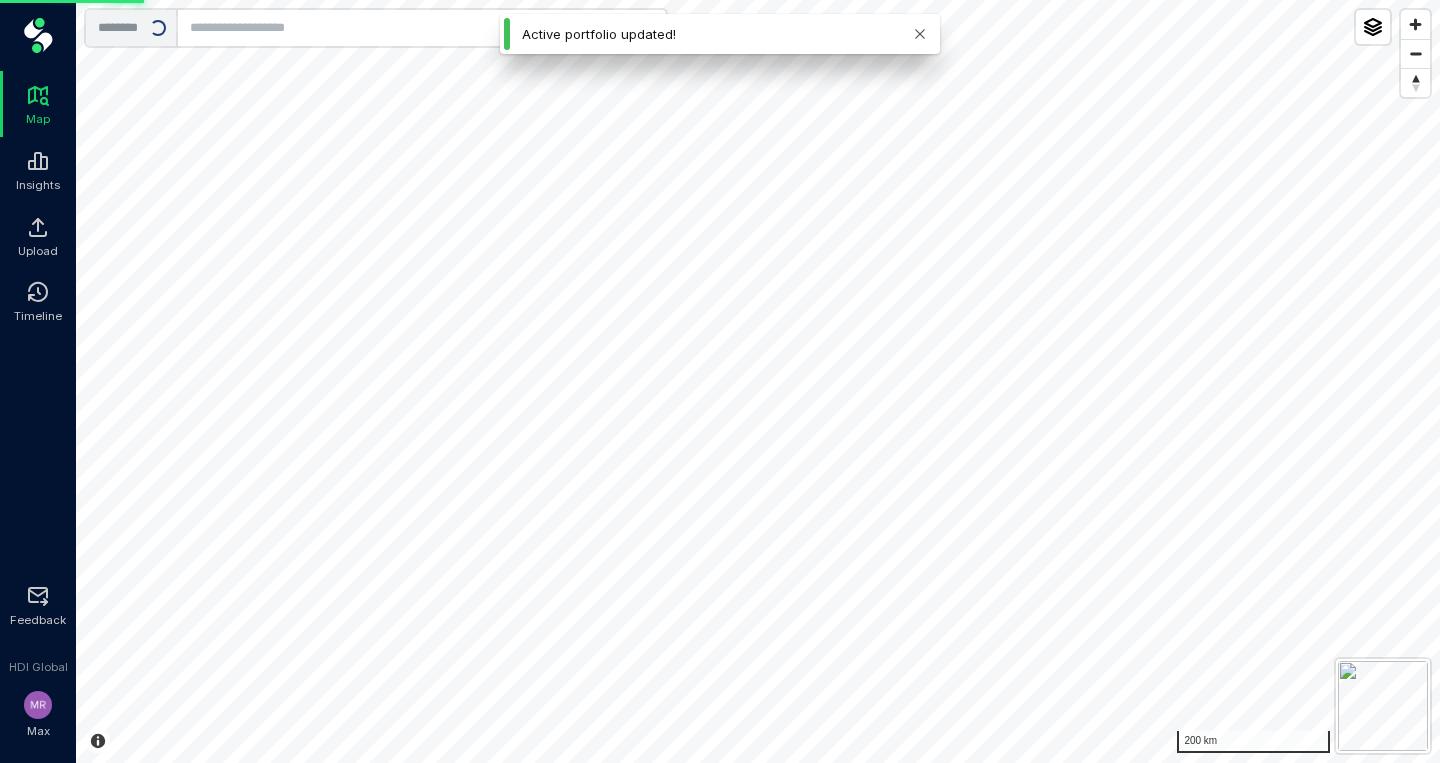 type on "**********" 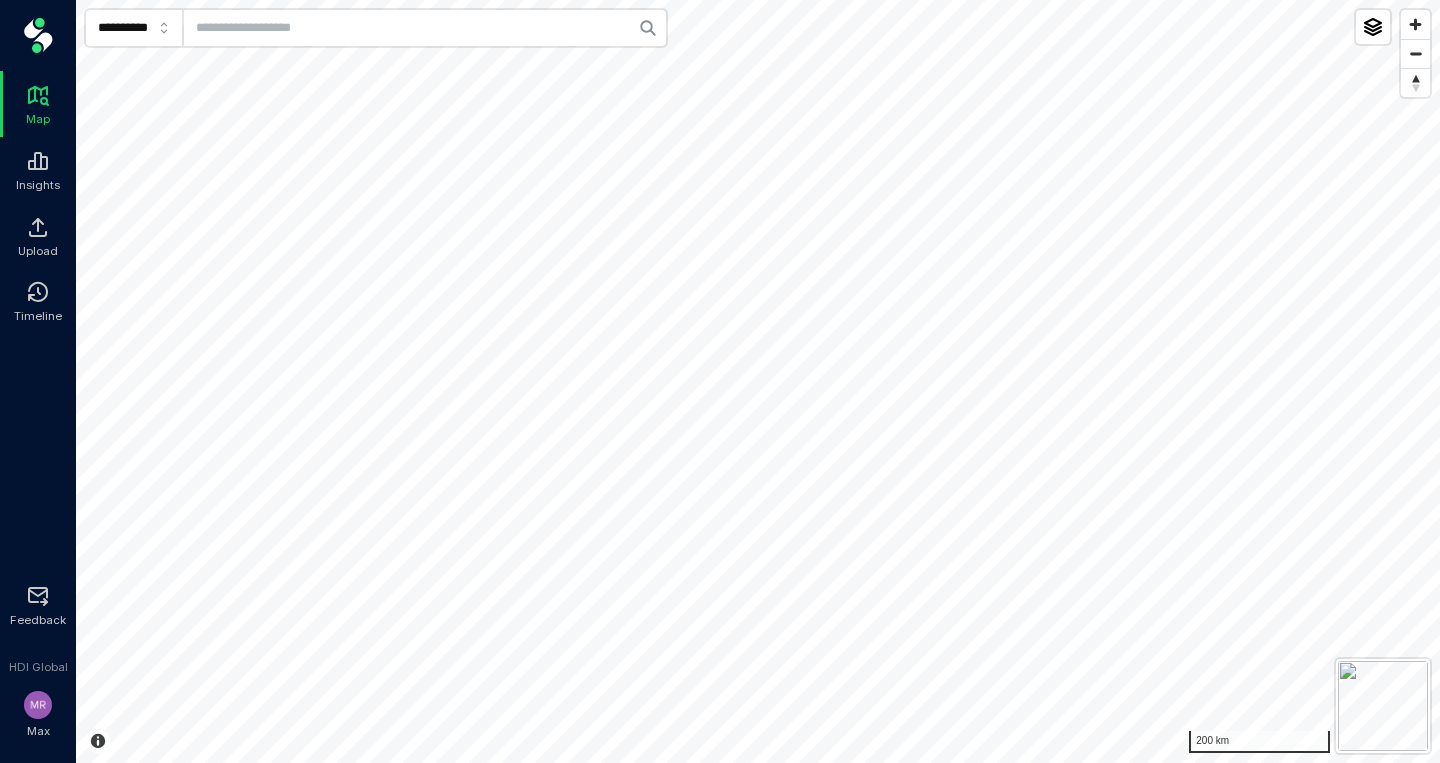 click at bounding box center (425, 28) 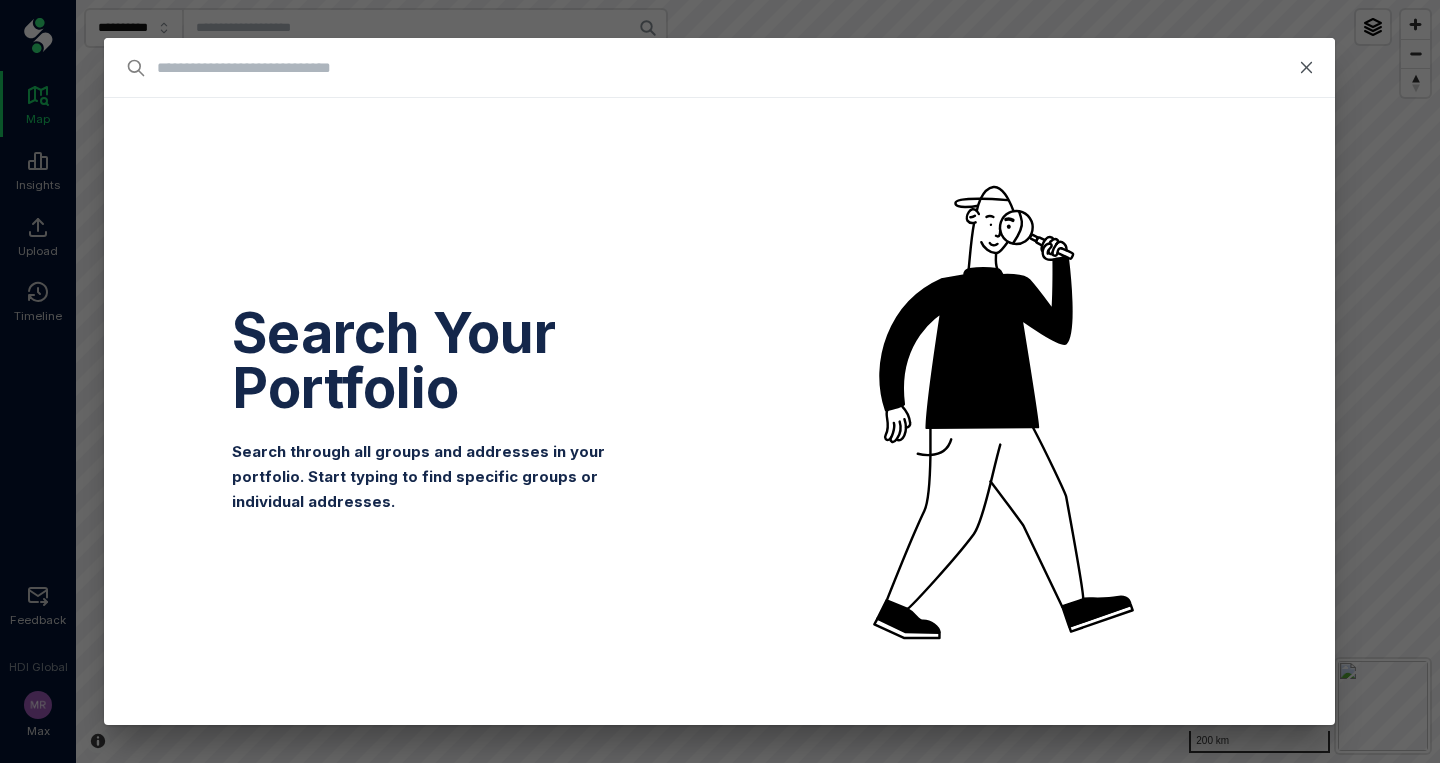 type on "*" 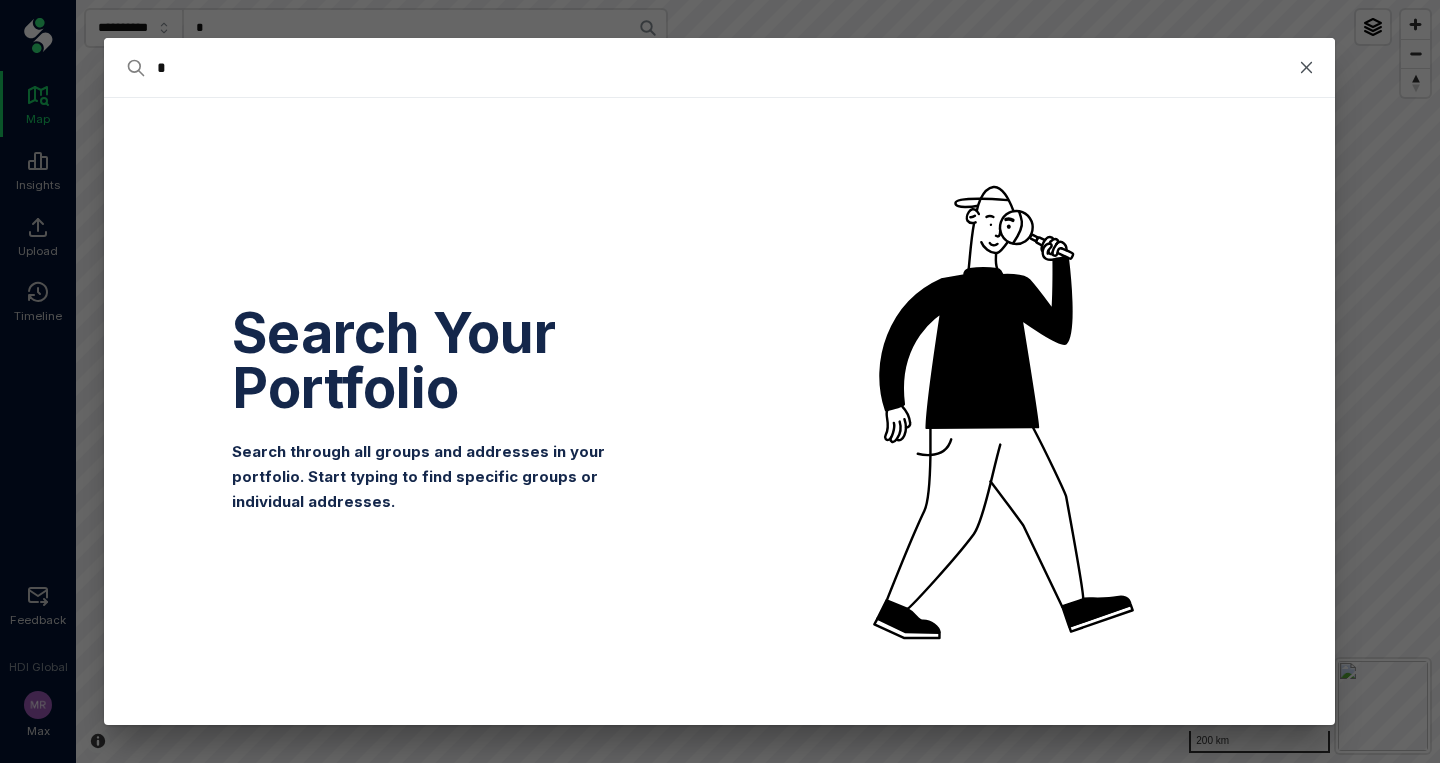 type on "**" 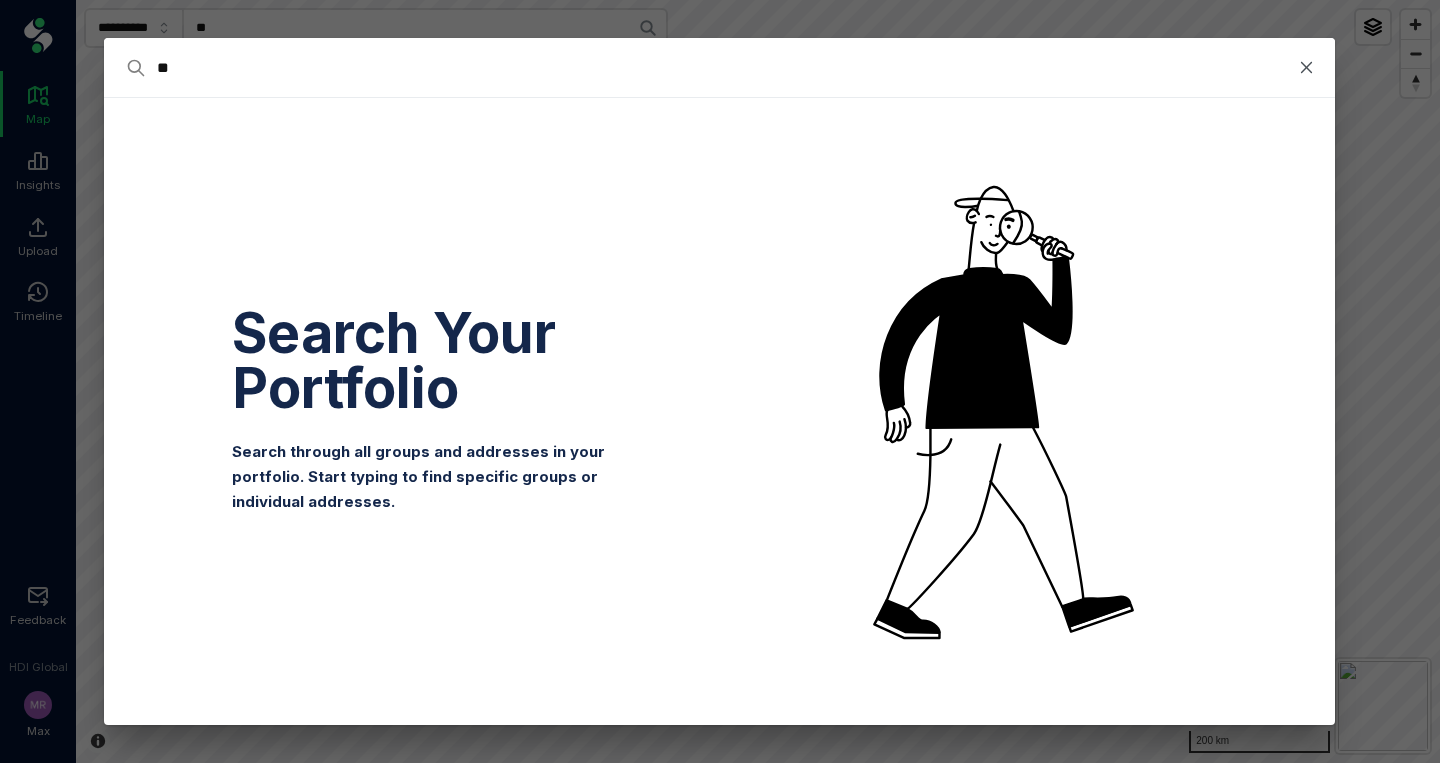 type on "***" 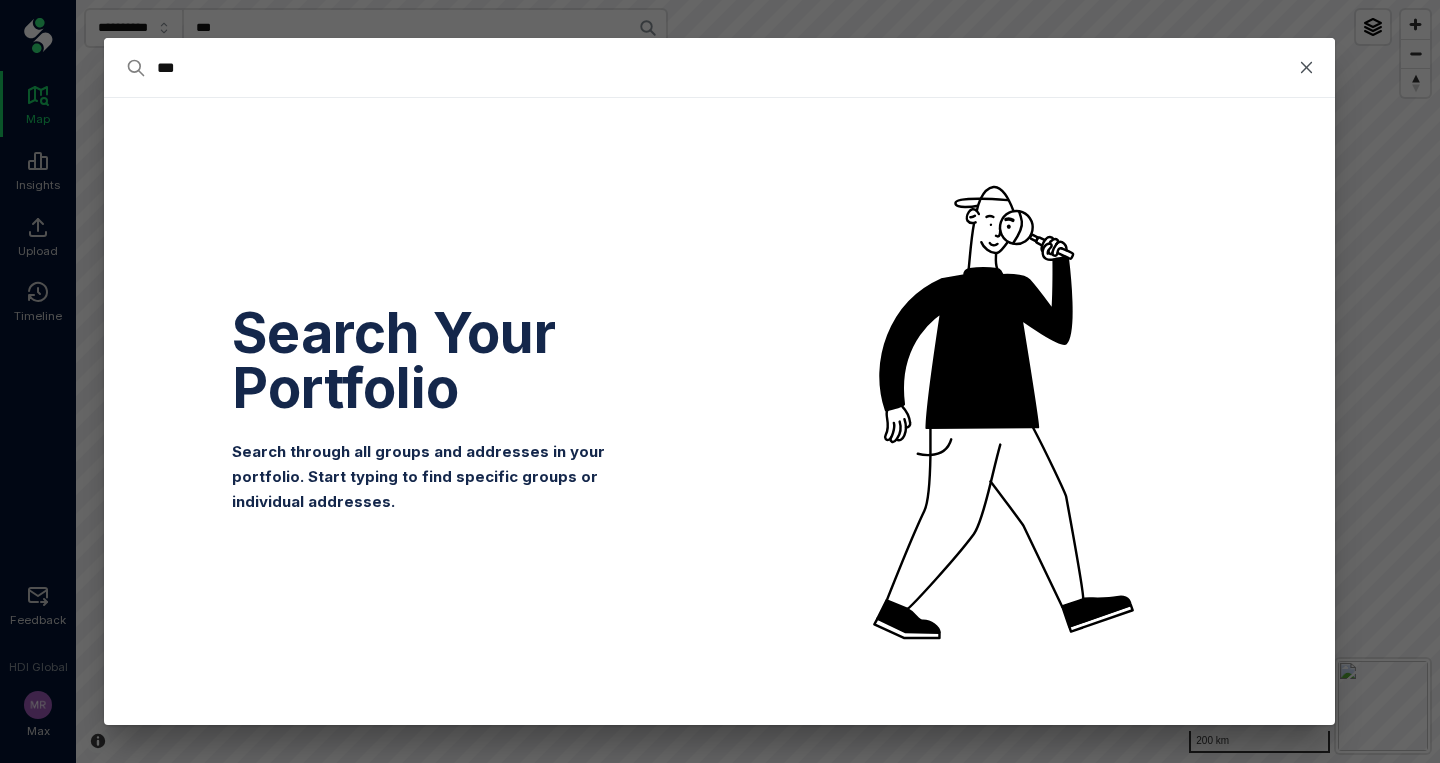 type on "****" 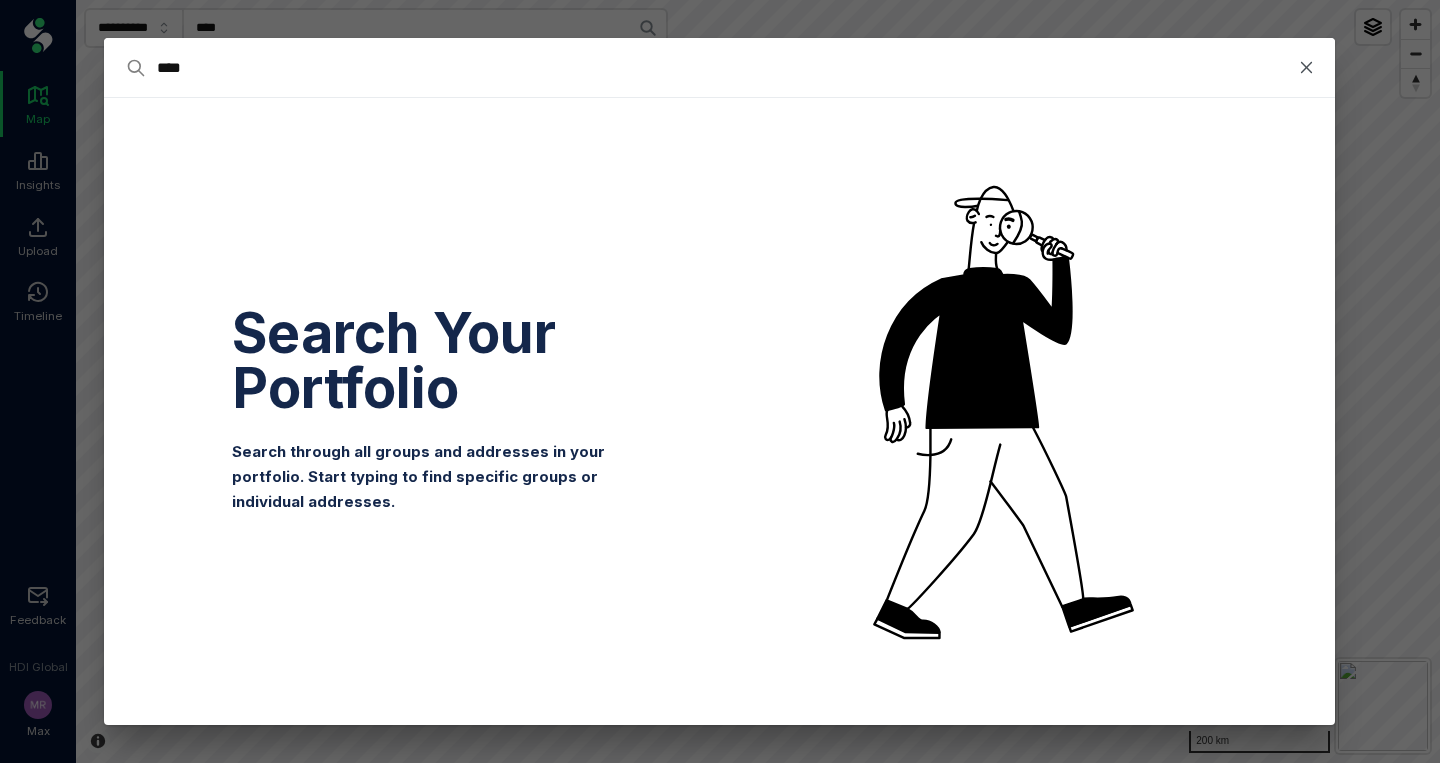 type on "*****" 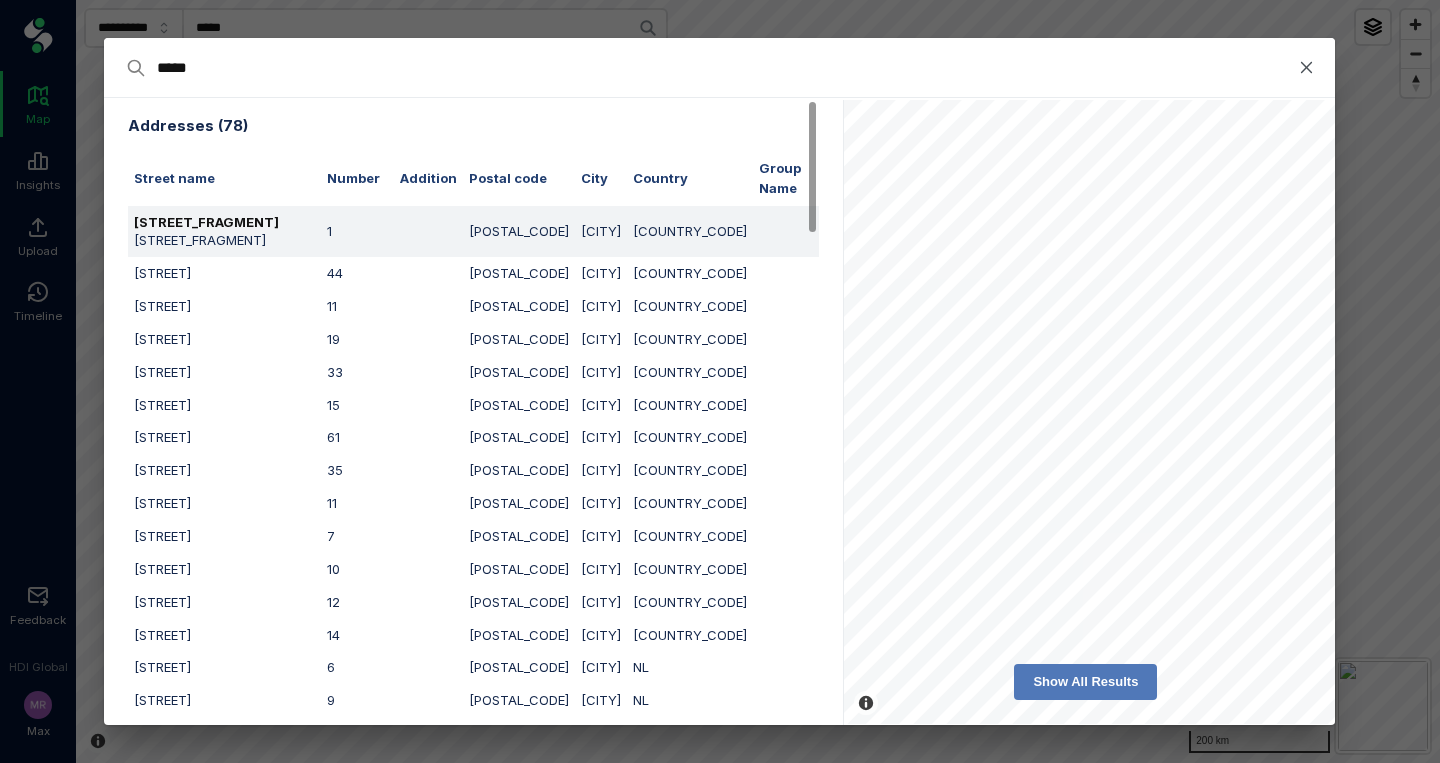 type on "*****" 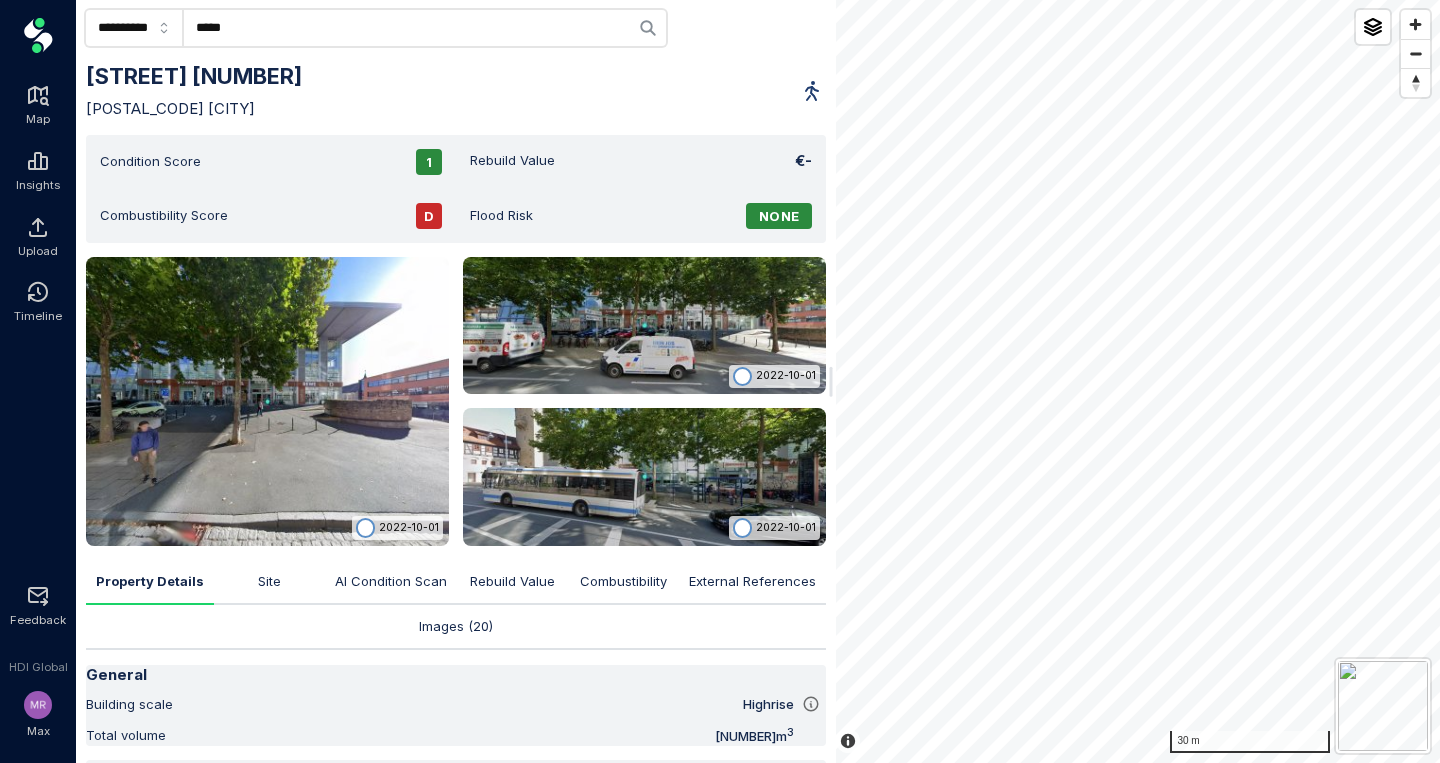 click on "**********" at bounding box center [758, 381] 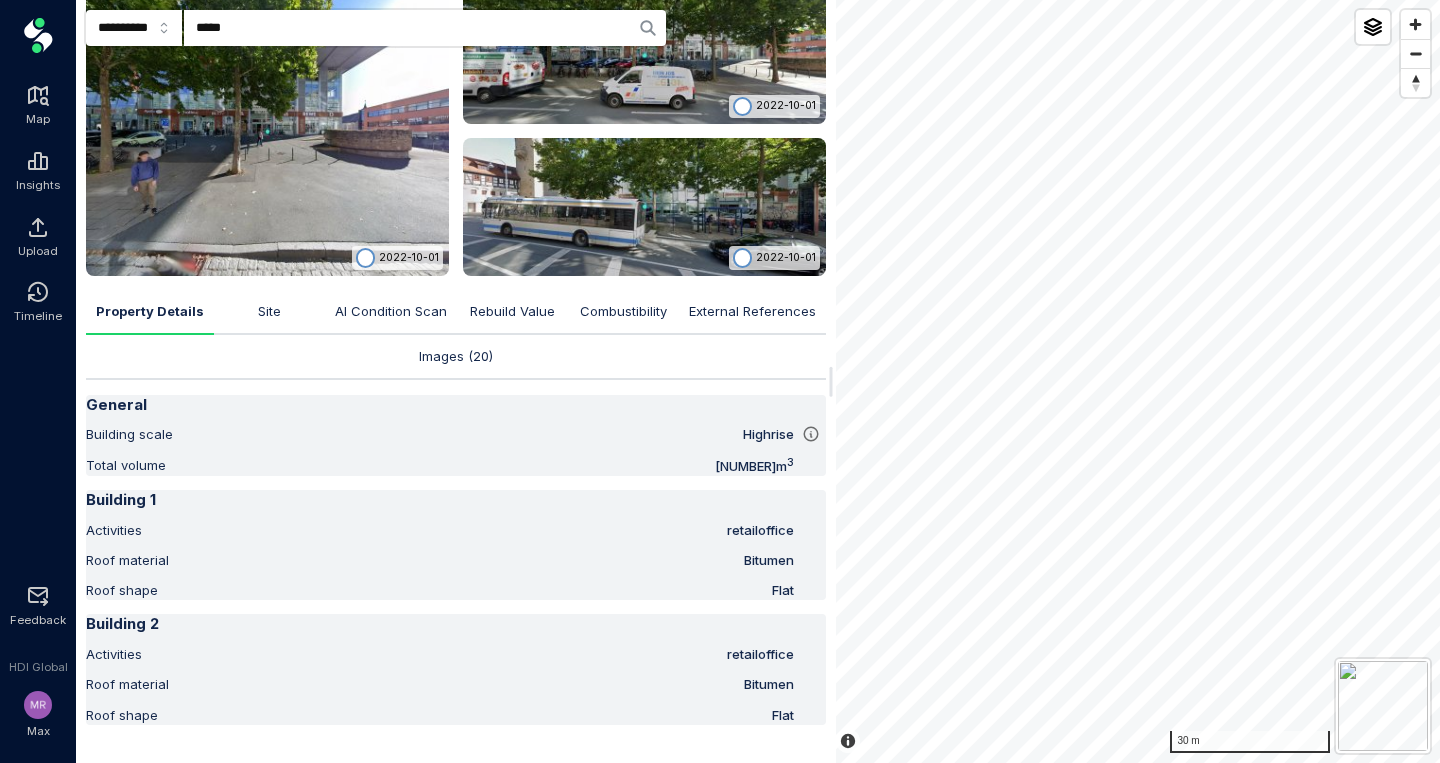 click on "Site" at bounding box center (269, 312) 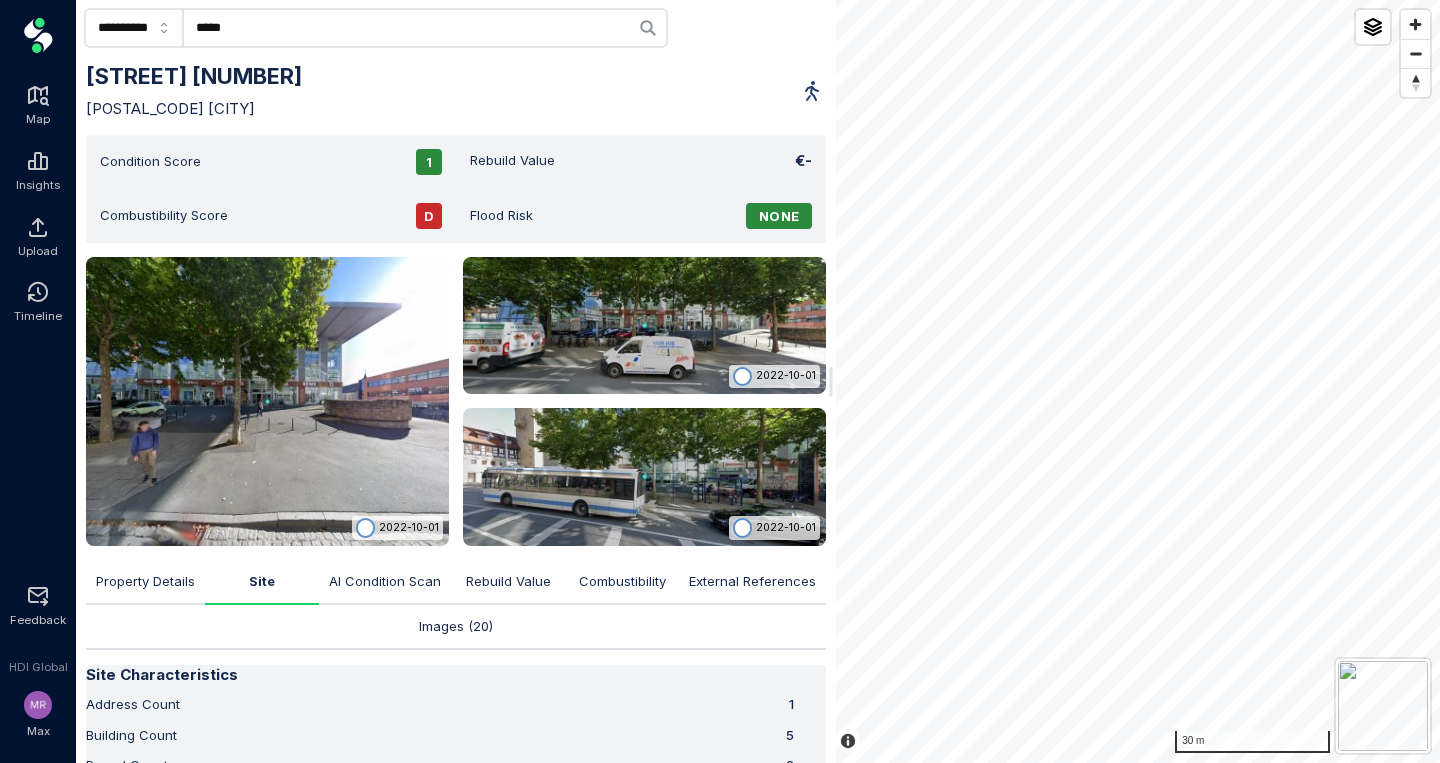 scroll, scrollTop: 247, scrollLeft: 0, axis: vertical 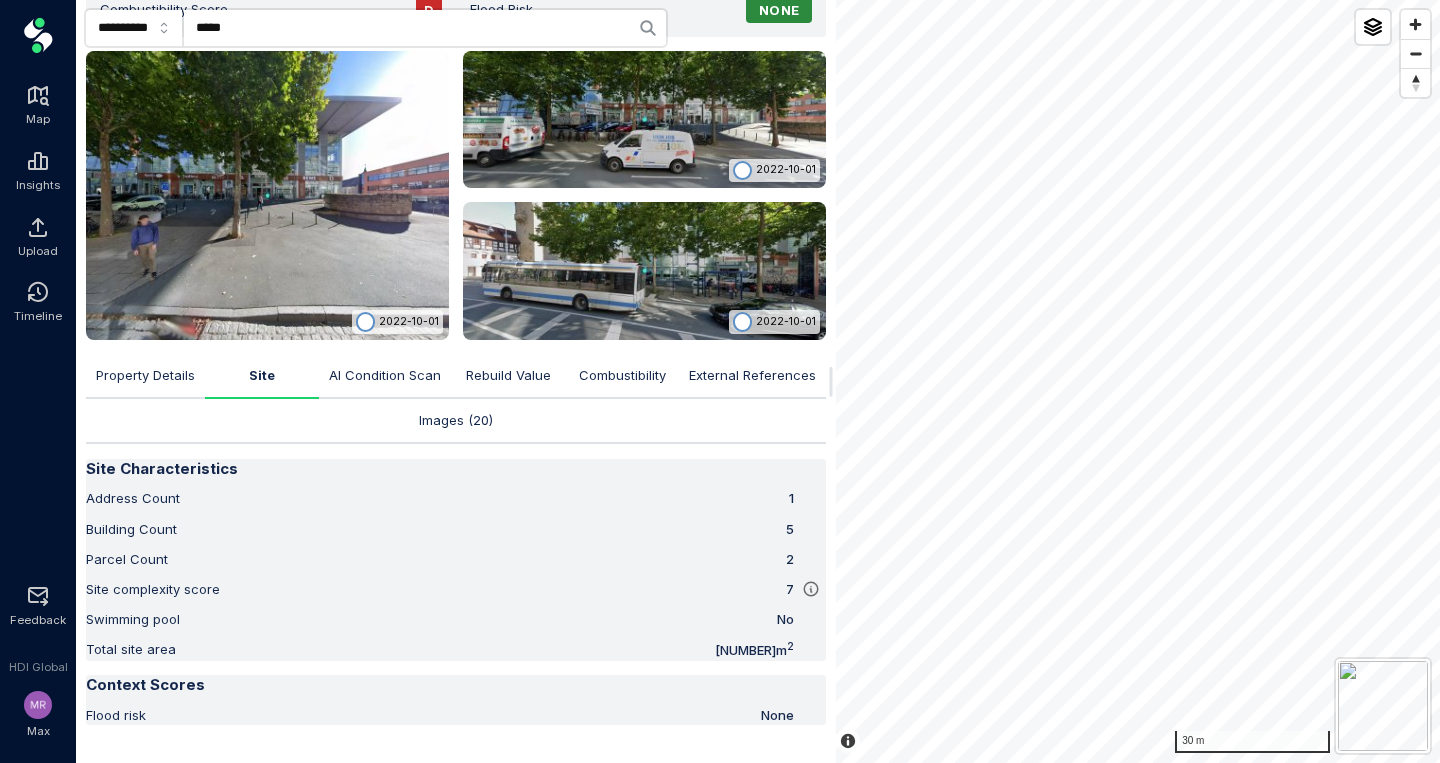 click on "AI Condition Scan" at bounding box center [385, 376] 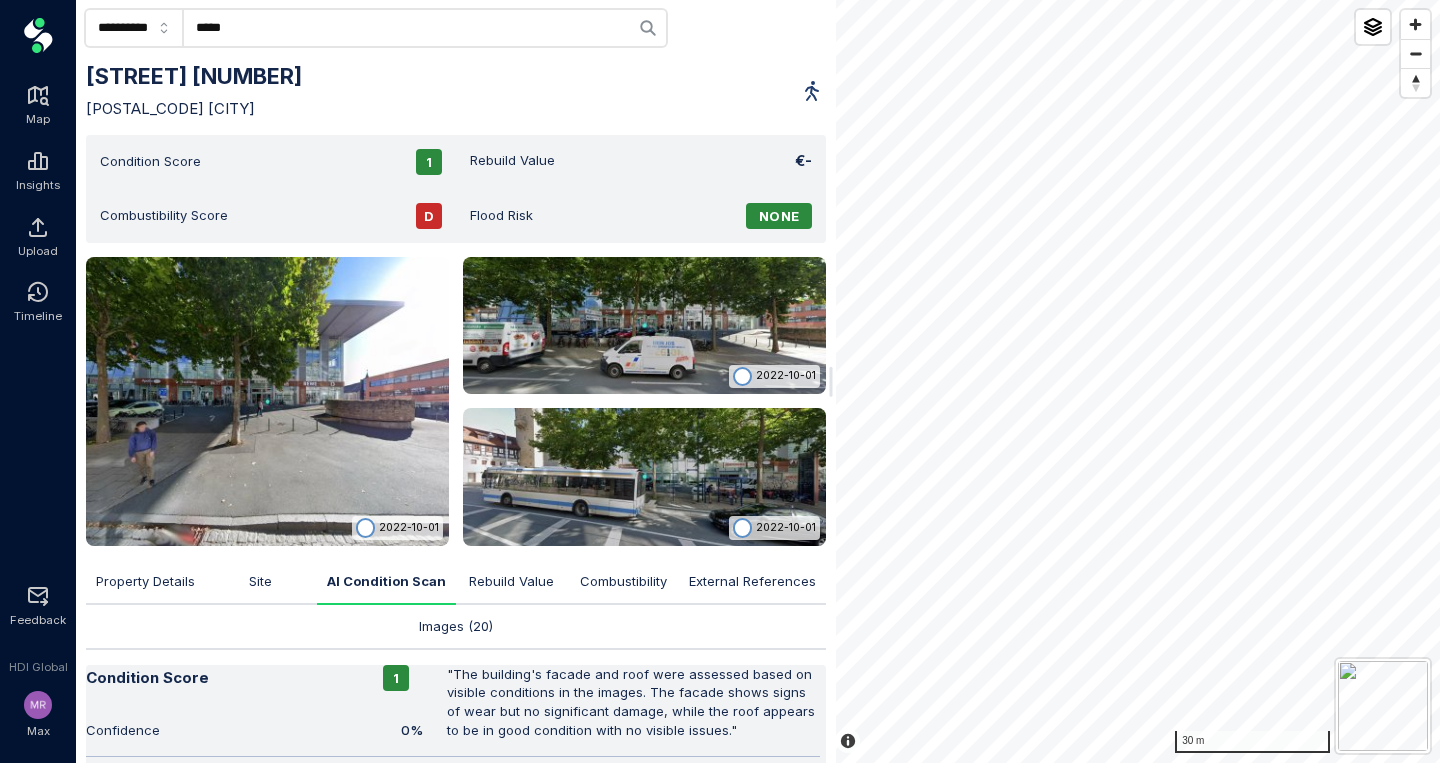scroll, scrollTop: 237, scrollLeft: 0, axis: vertical 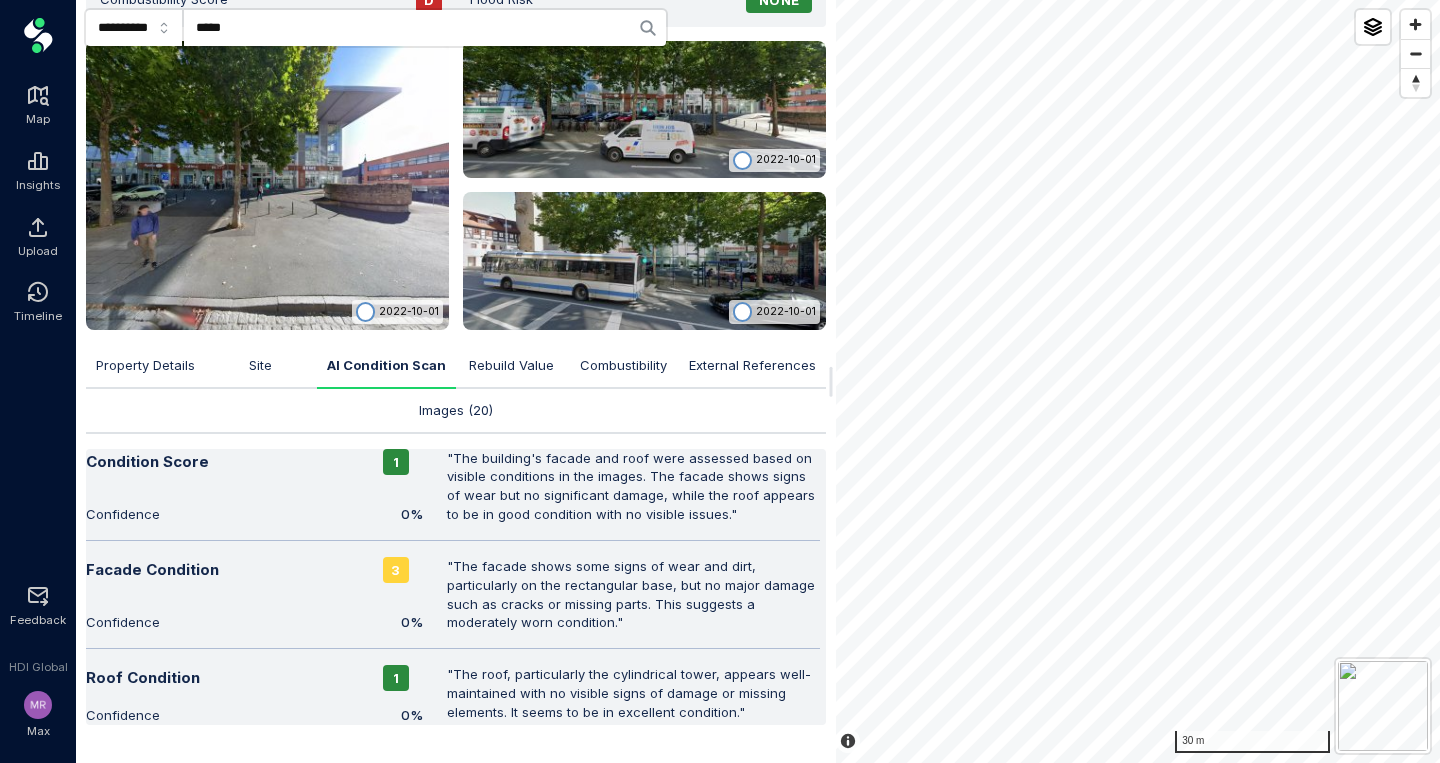 click on "Rebuild Value" at bounding box center (511, 365) 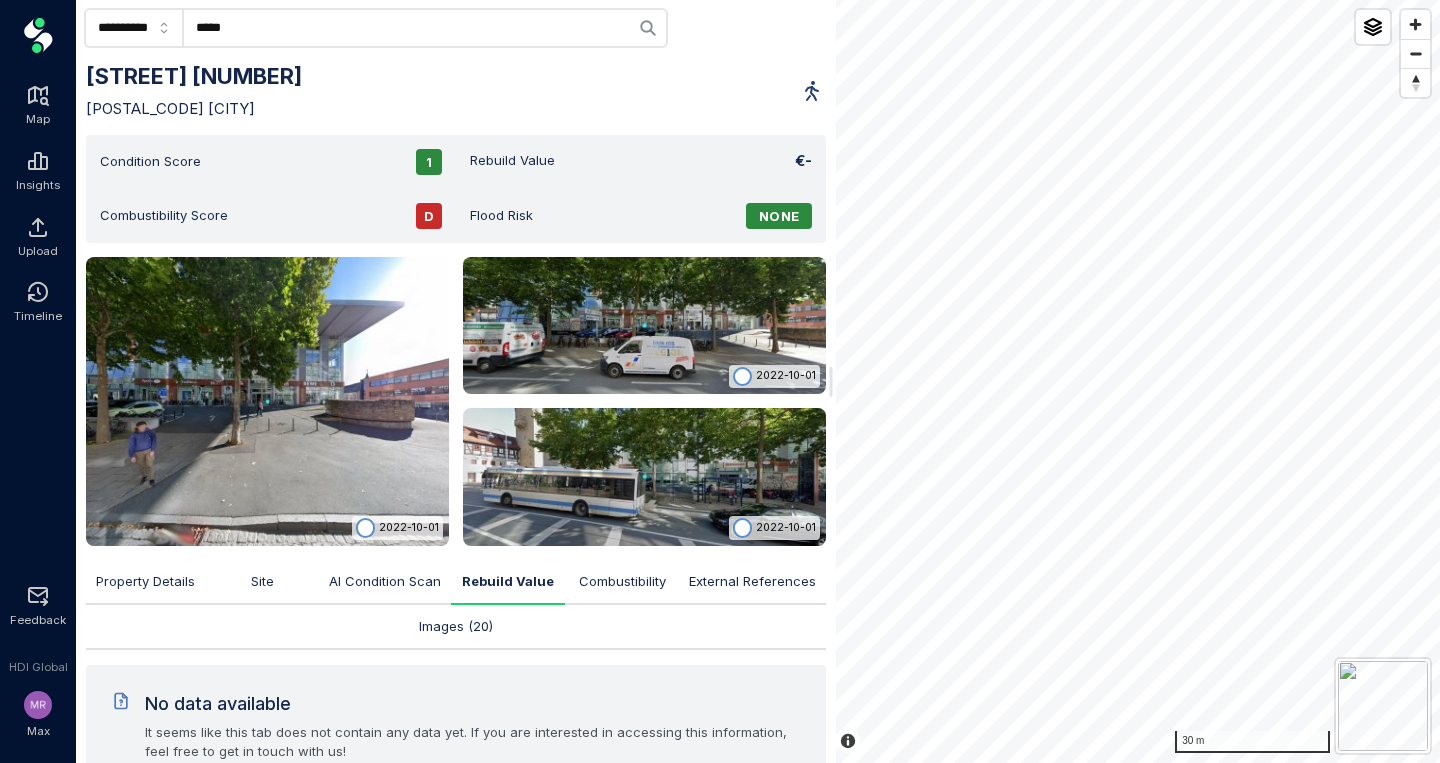 scroll, scrollTop: 118, scrollLeft: 0, axis: vertical 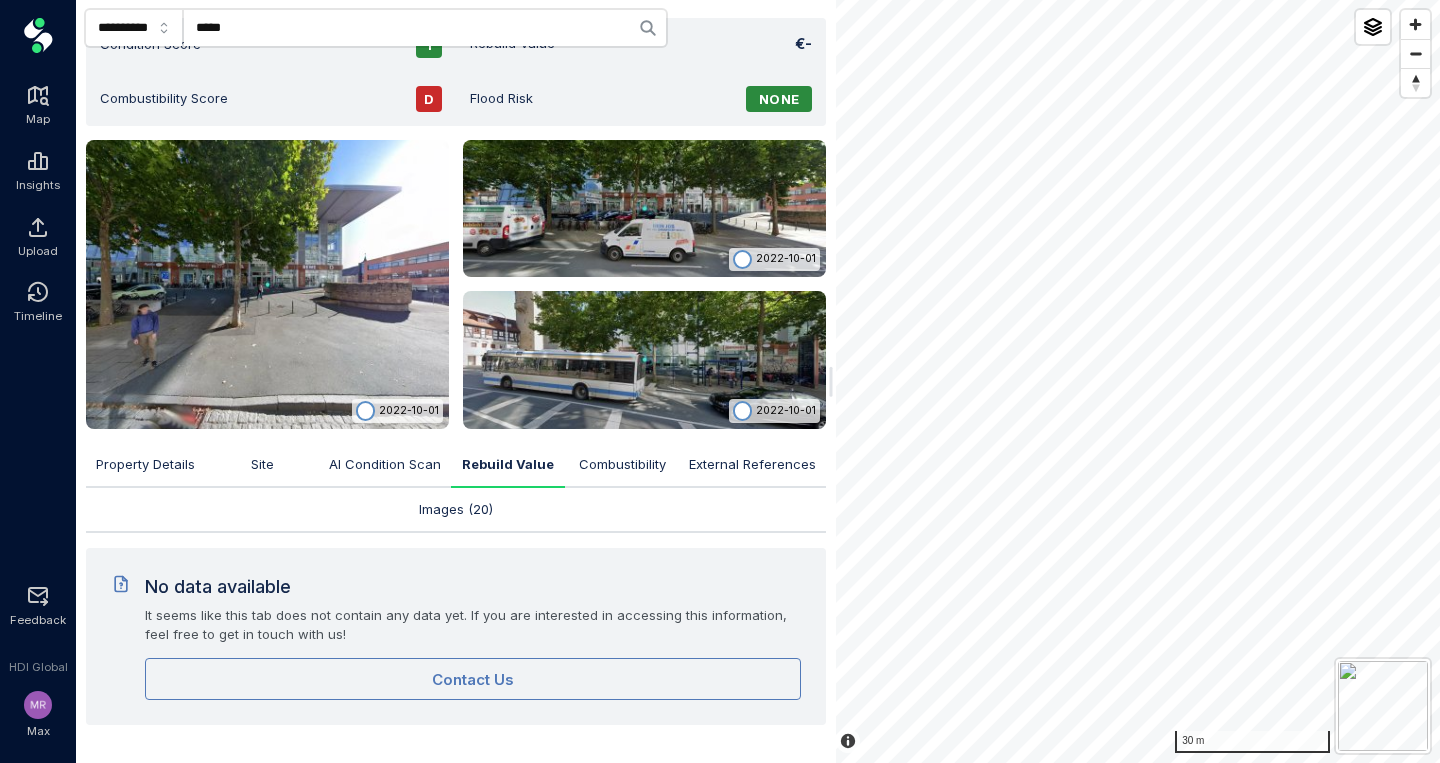 click on "Site" at bounding box center (262, 465) 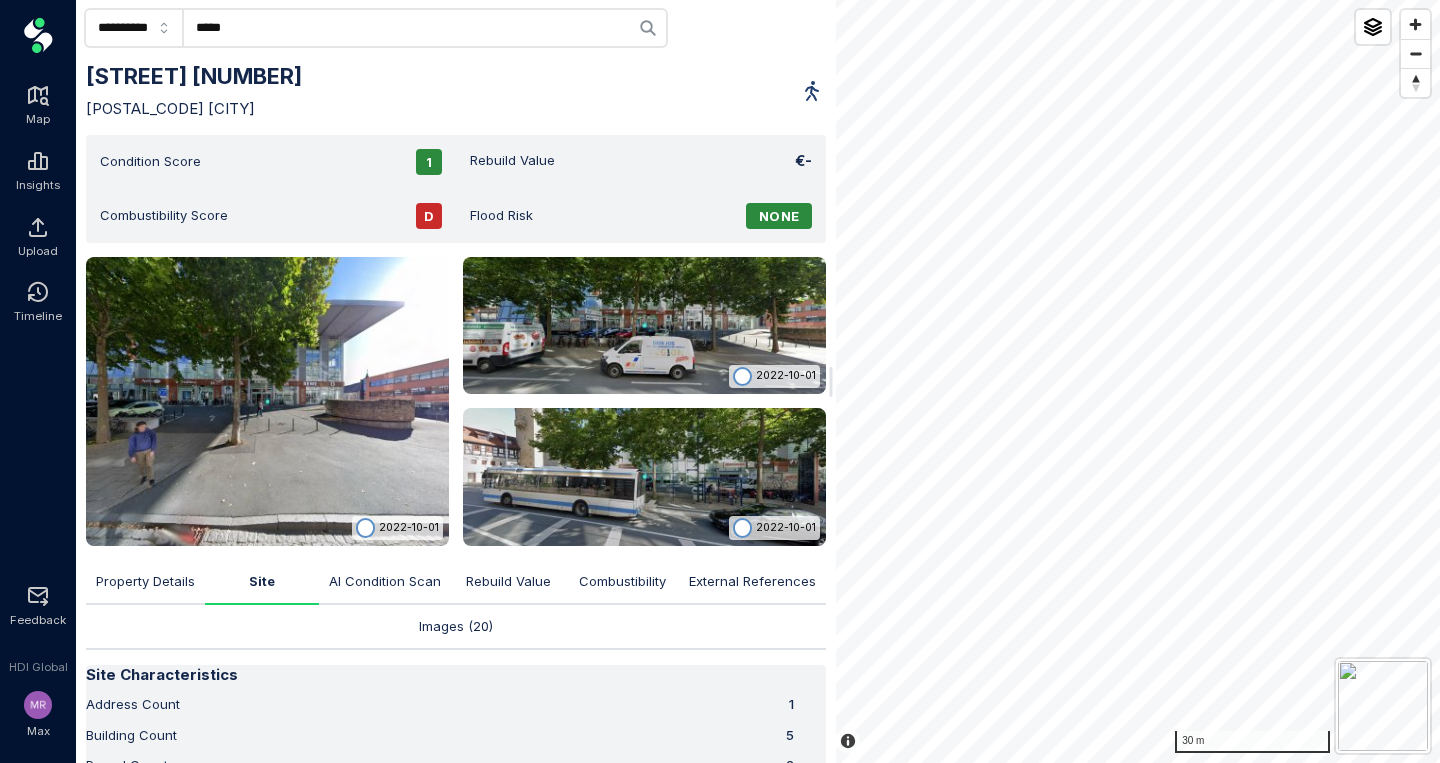 scroll, scrollTop: 247, scrollLeft: 0, axis: vertical 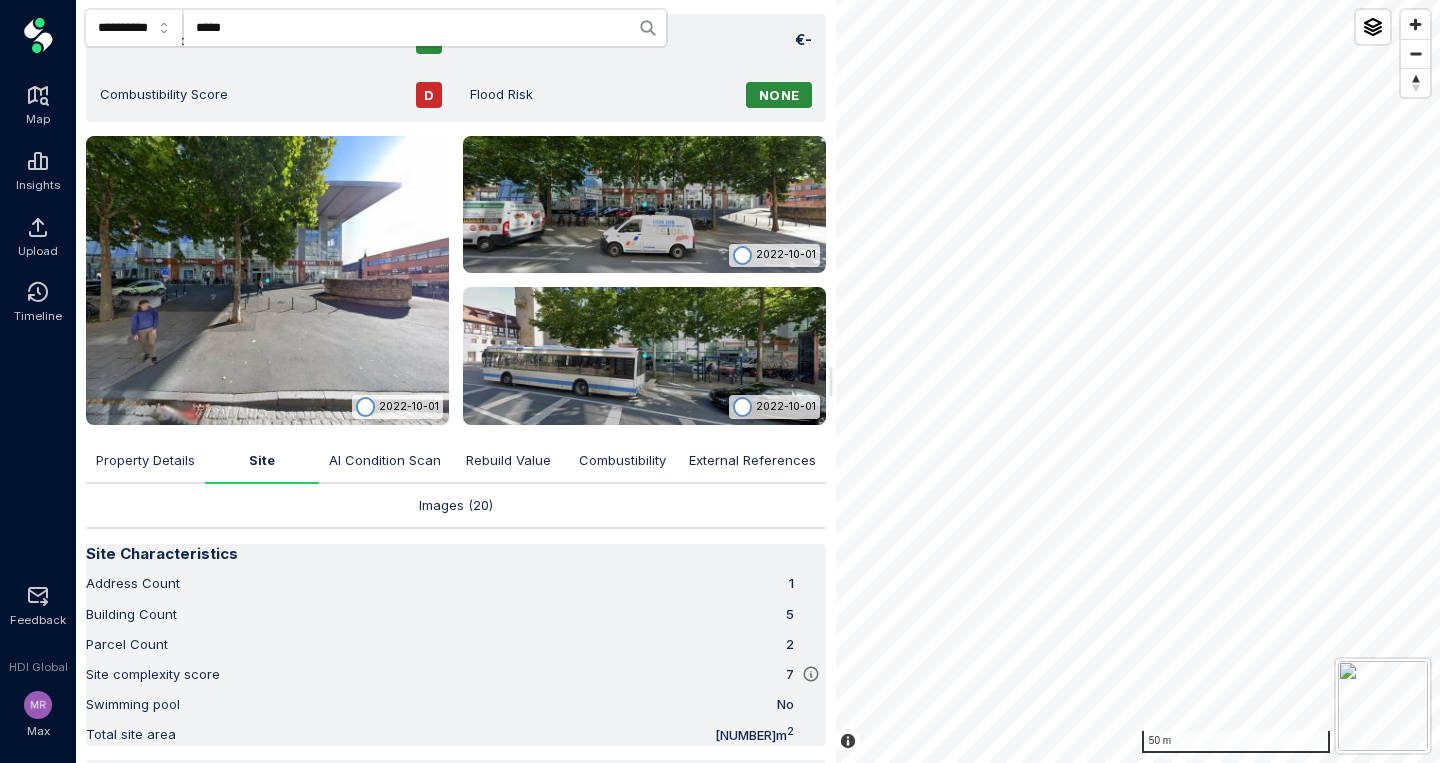 click on "Rebuild Value" at bounding box center [508, 461] 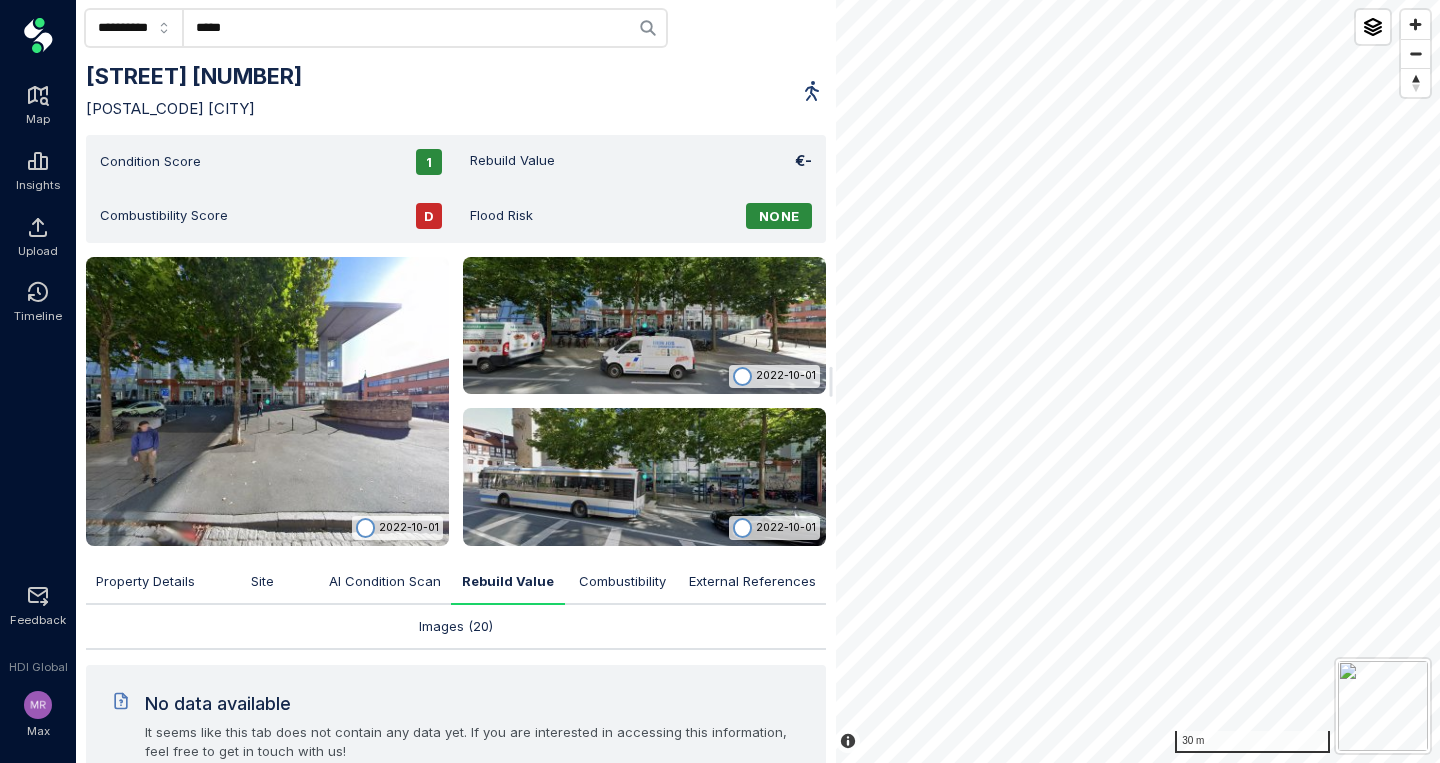 scroll, scrollTop: 118, scrollLeft: 0, axis: vertical 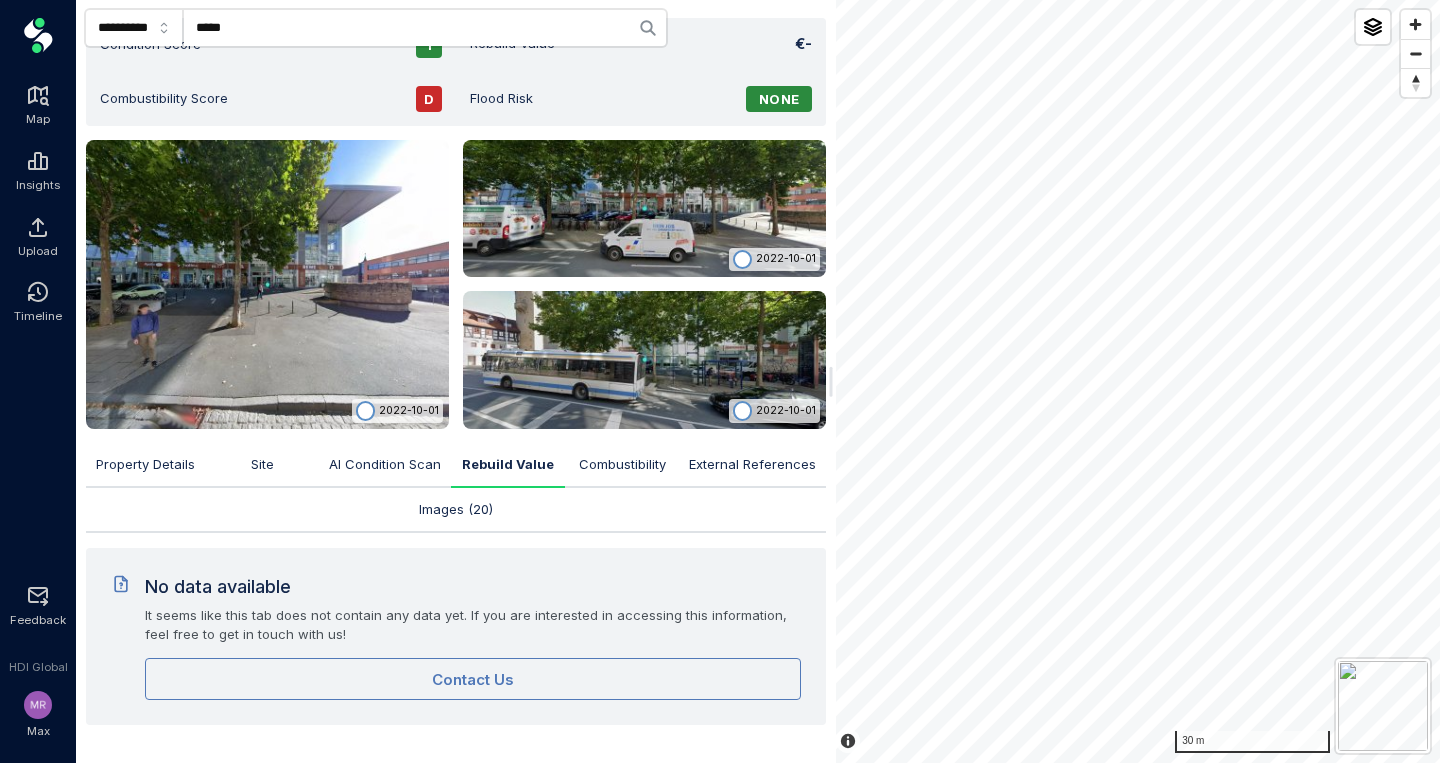 click on "Combustibility" at bounding box center [622, 464] 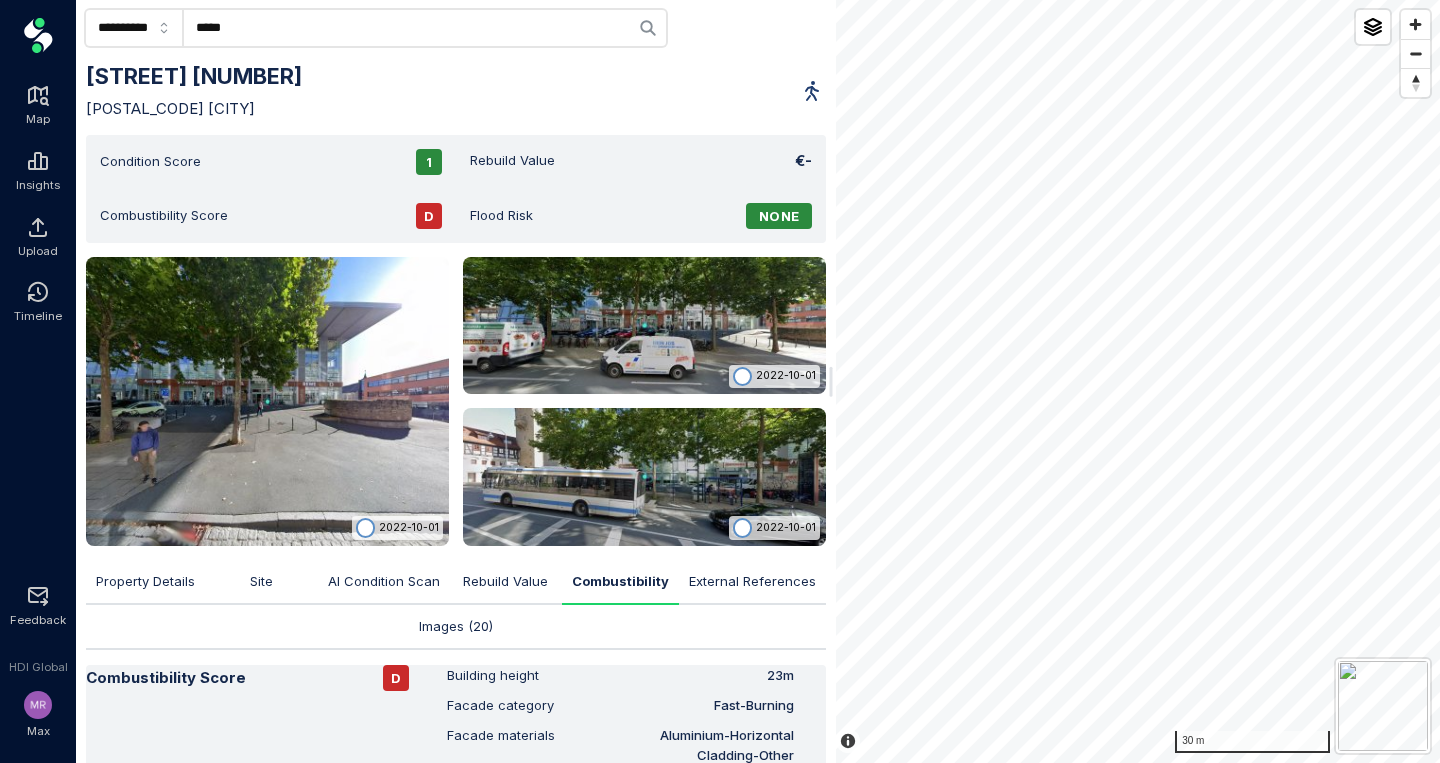 click on "Property Details" at bounding box center (145, 582) 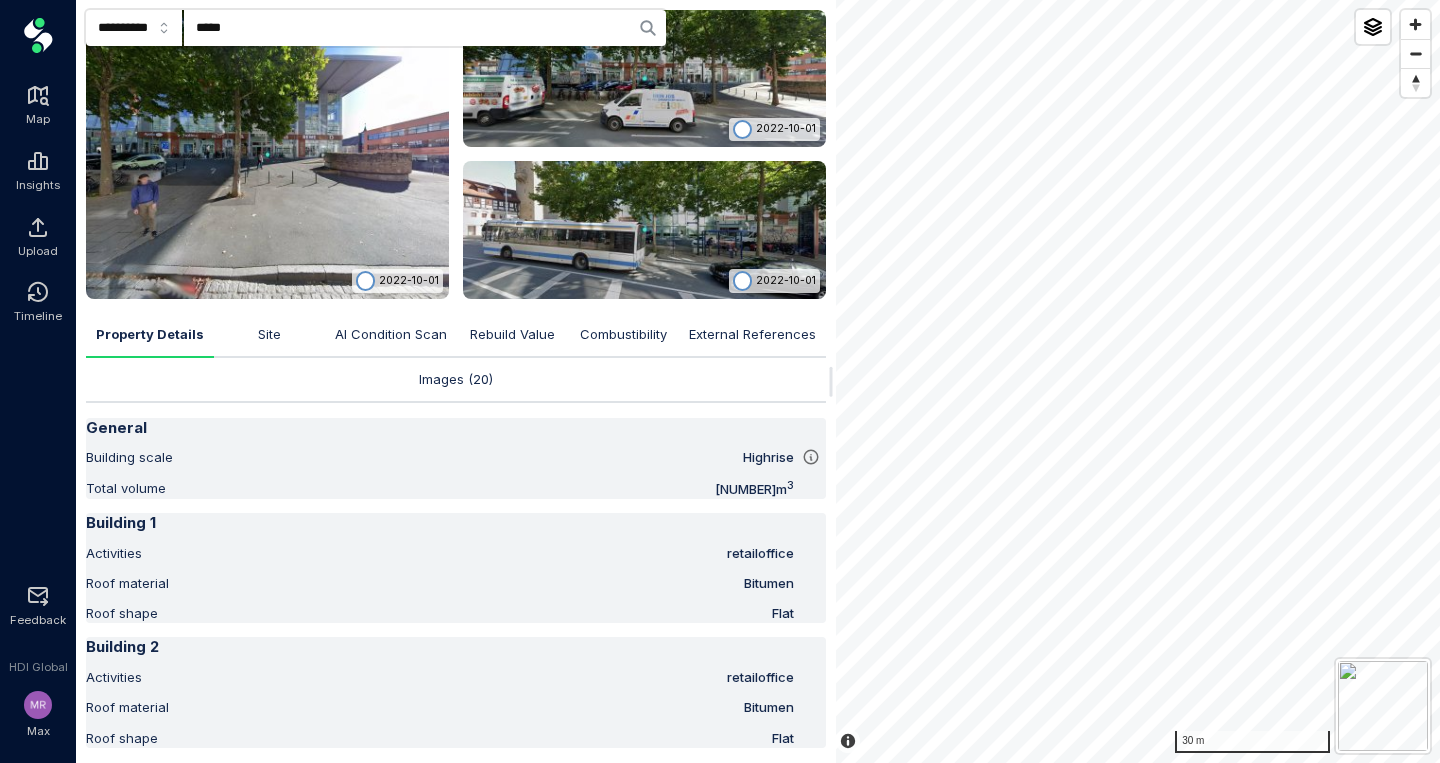 scroll, scrollTop: 331, scrollLeft: 0, axis: vertical 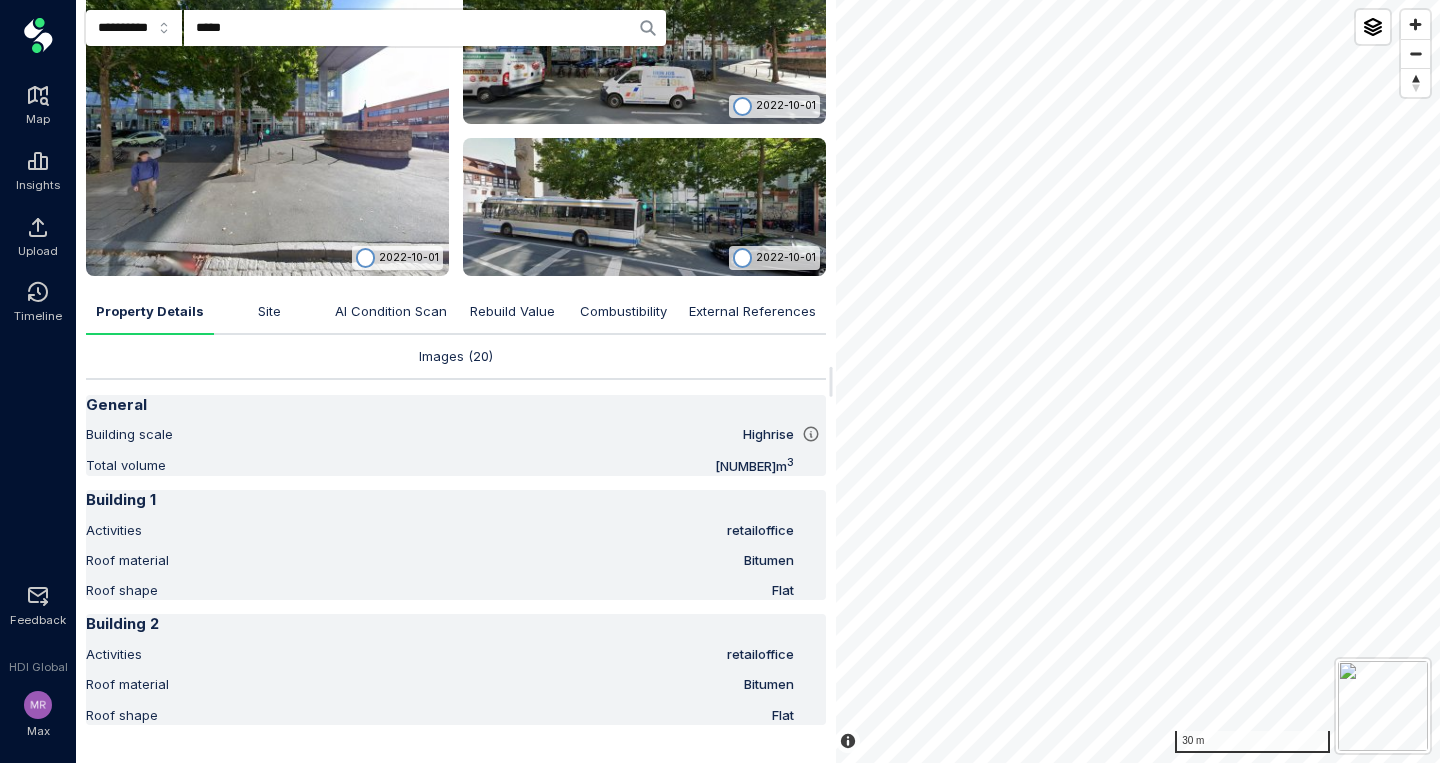 click on "Site" at bounding box center [269, 312] 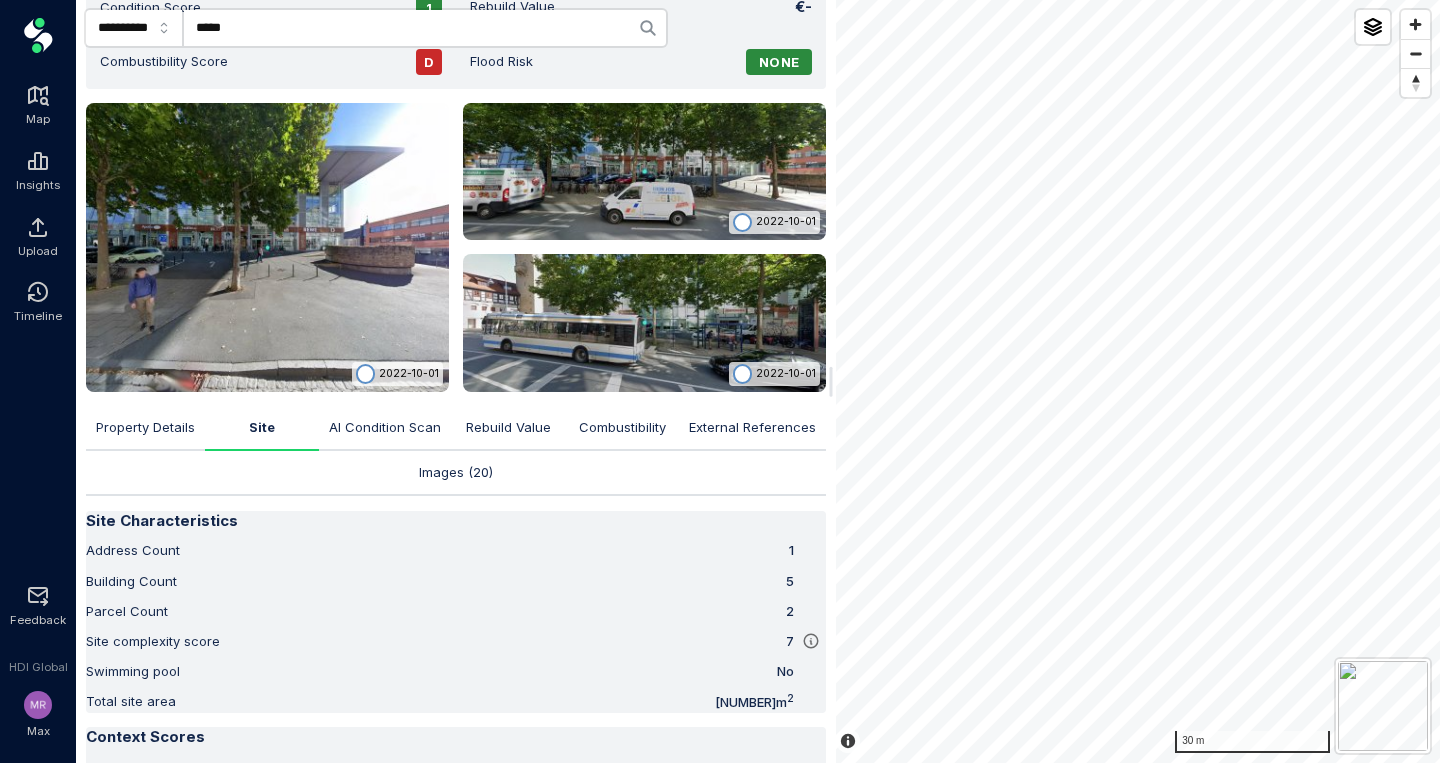 scroll, scrollTop: 247, scrollLeft: 0, axis: vertical 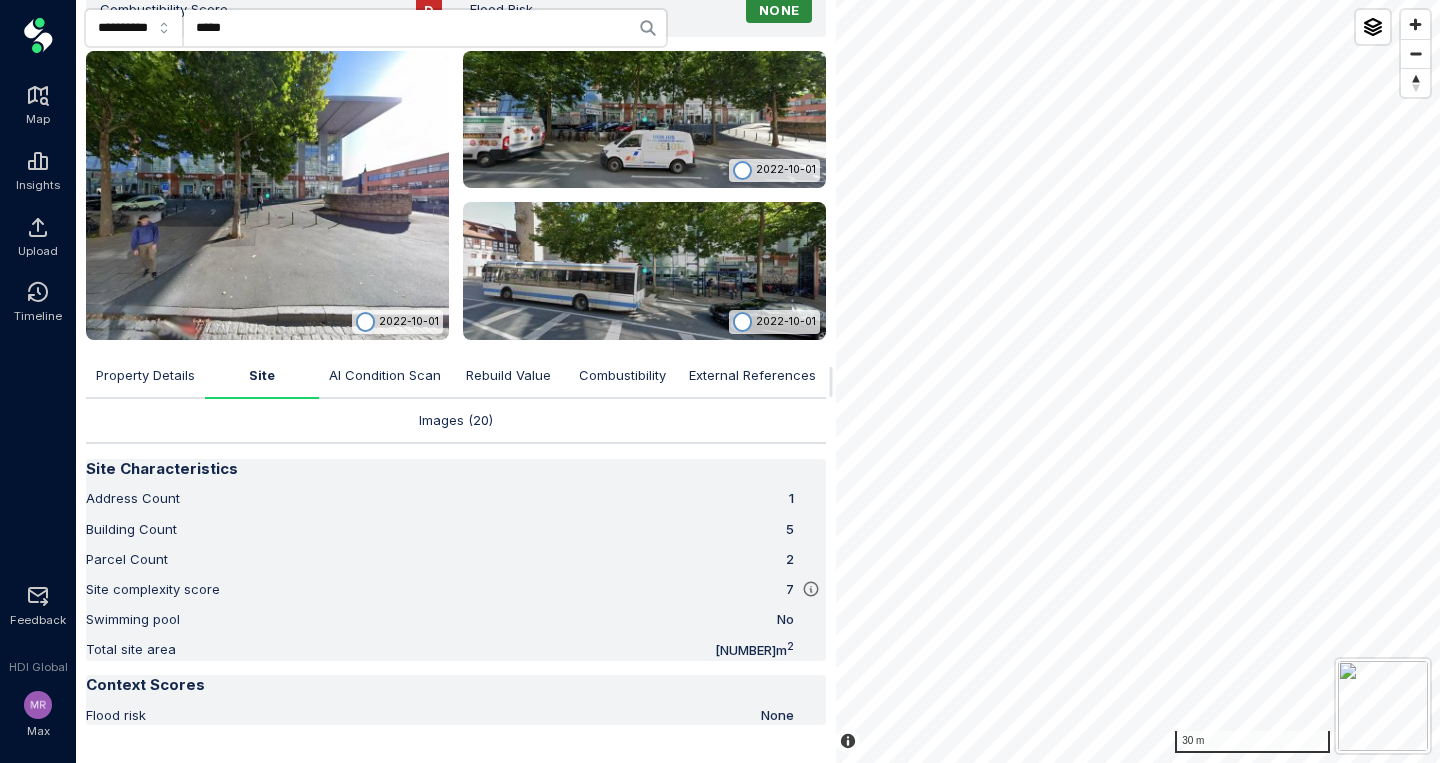 click on "AI Condition Scan" at bounding box center [385, 375] 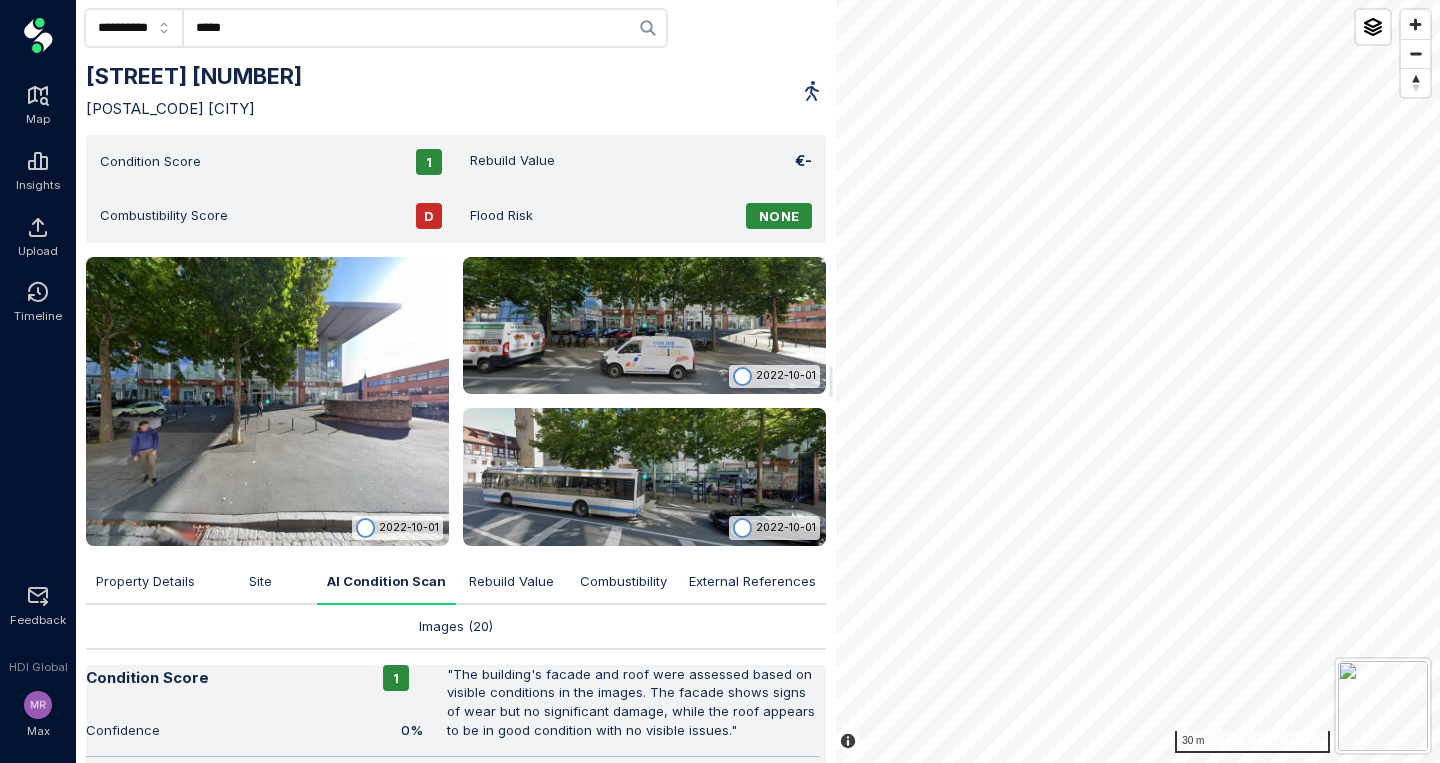 click on "Rebuild Value" at bounding box center [511, 581] 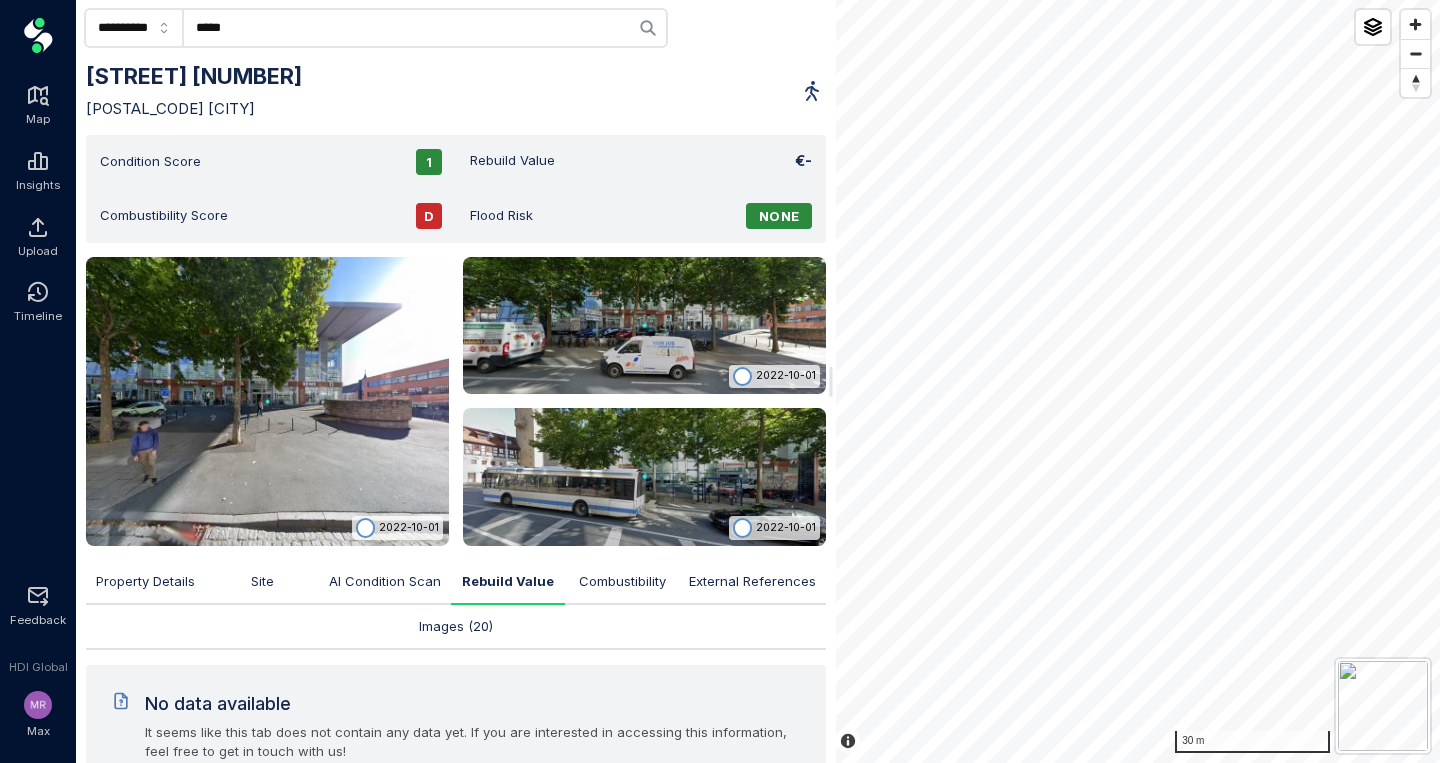 click on "Combustibility" at bounding box center (622, 581) 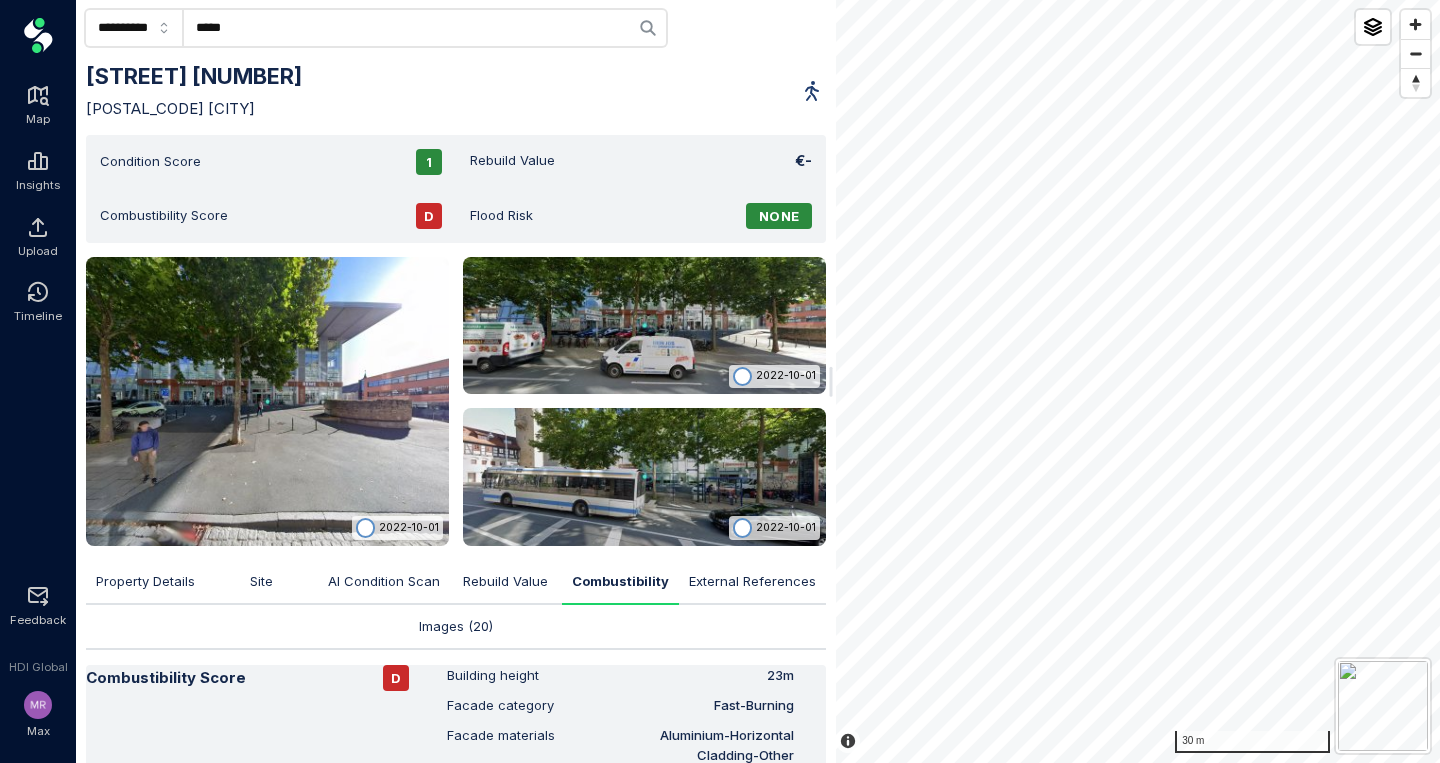 click on "Property Details" at bounding box center [145, 581] 